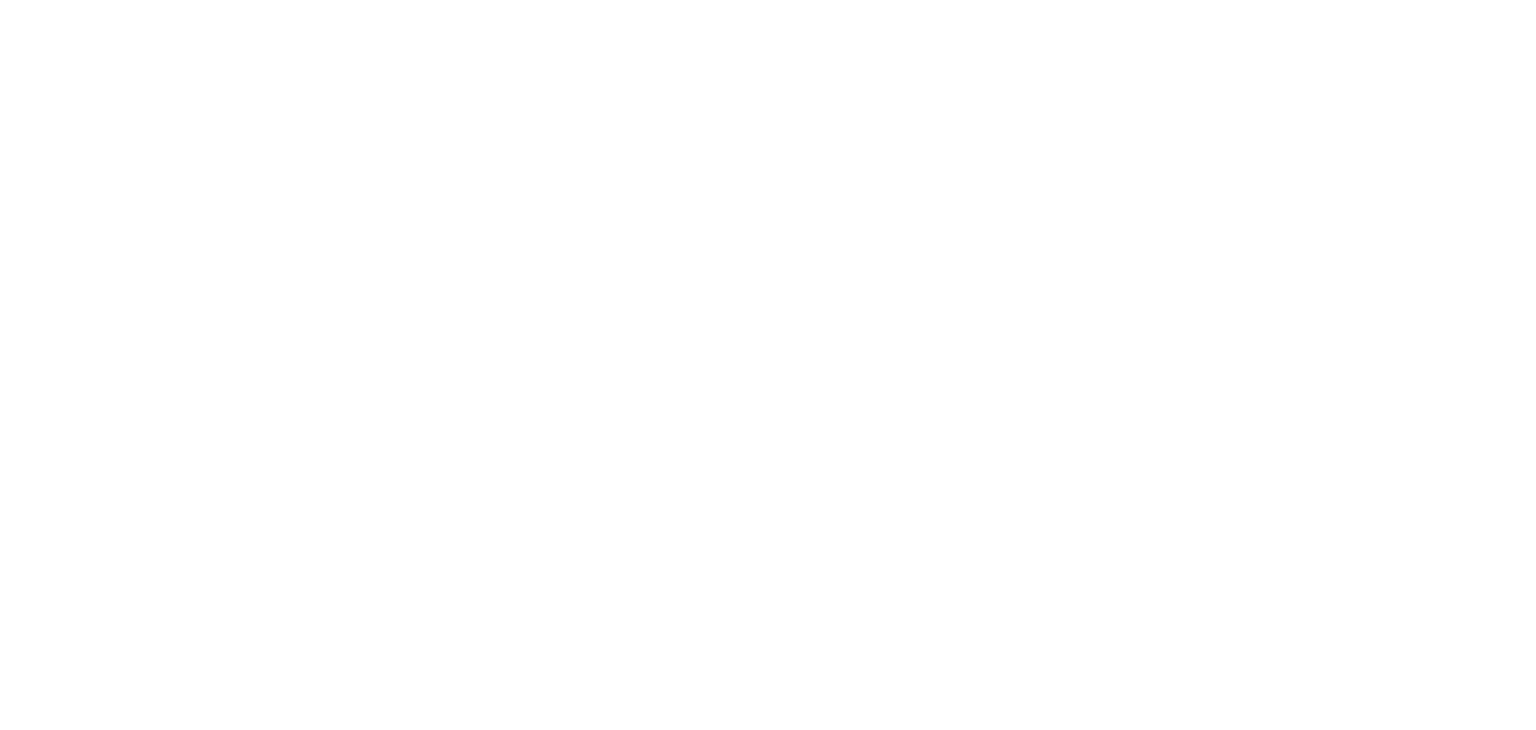 scroll, scrollTop: 0, scrollLeft: 0, axis: both 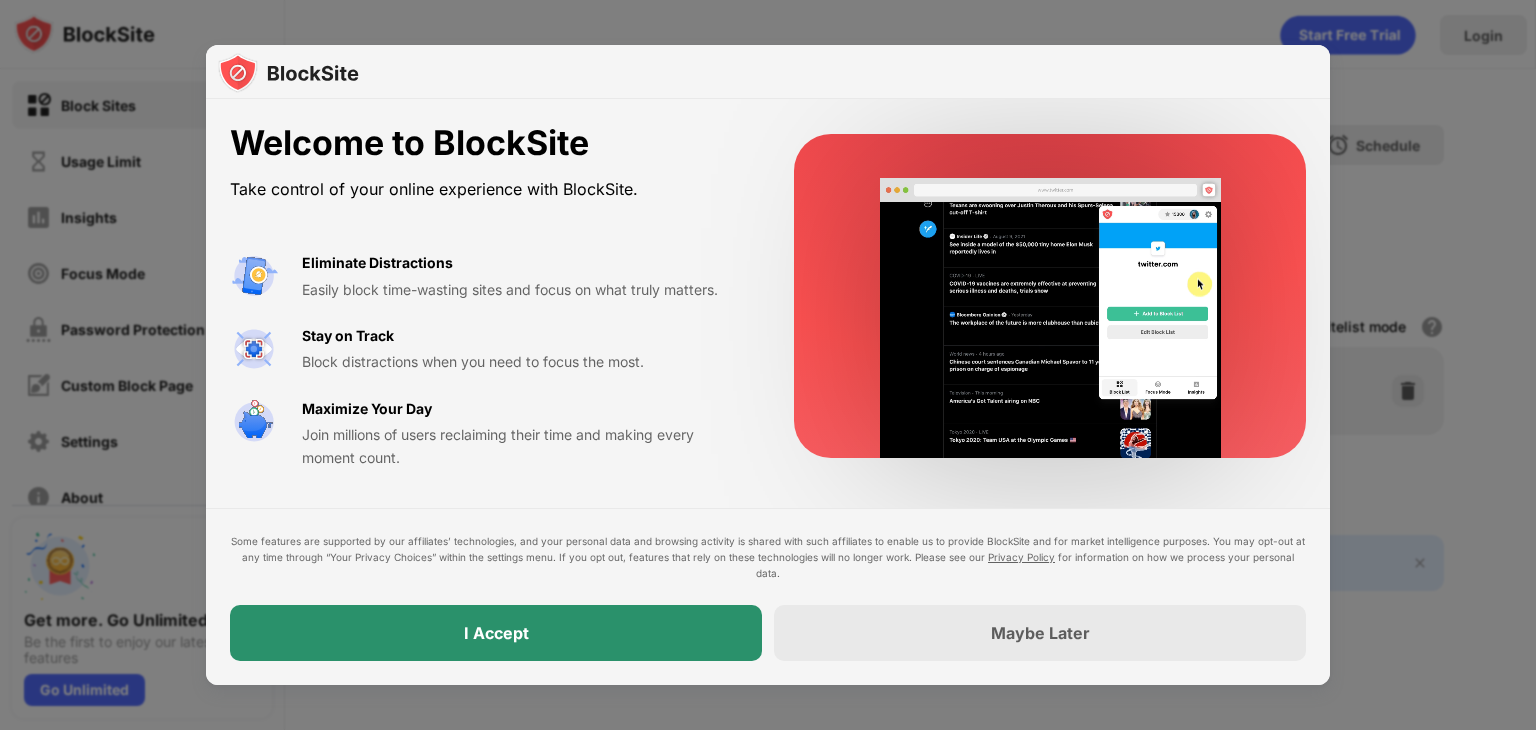click on "I Accept" at bounding box center [496, 633] 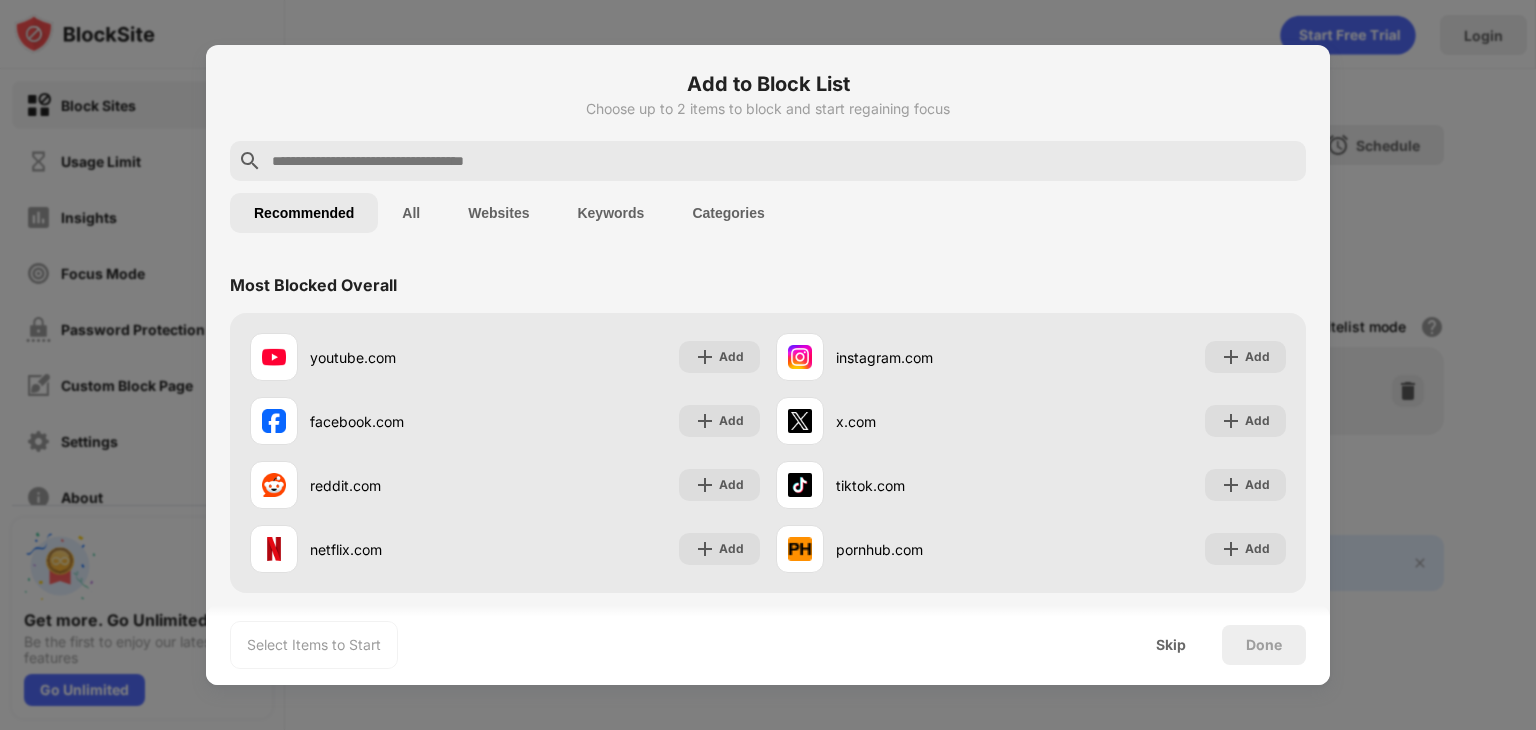 click at bounding box center [784, 161] 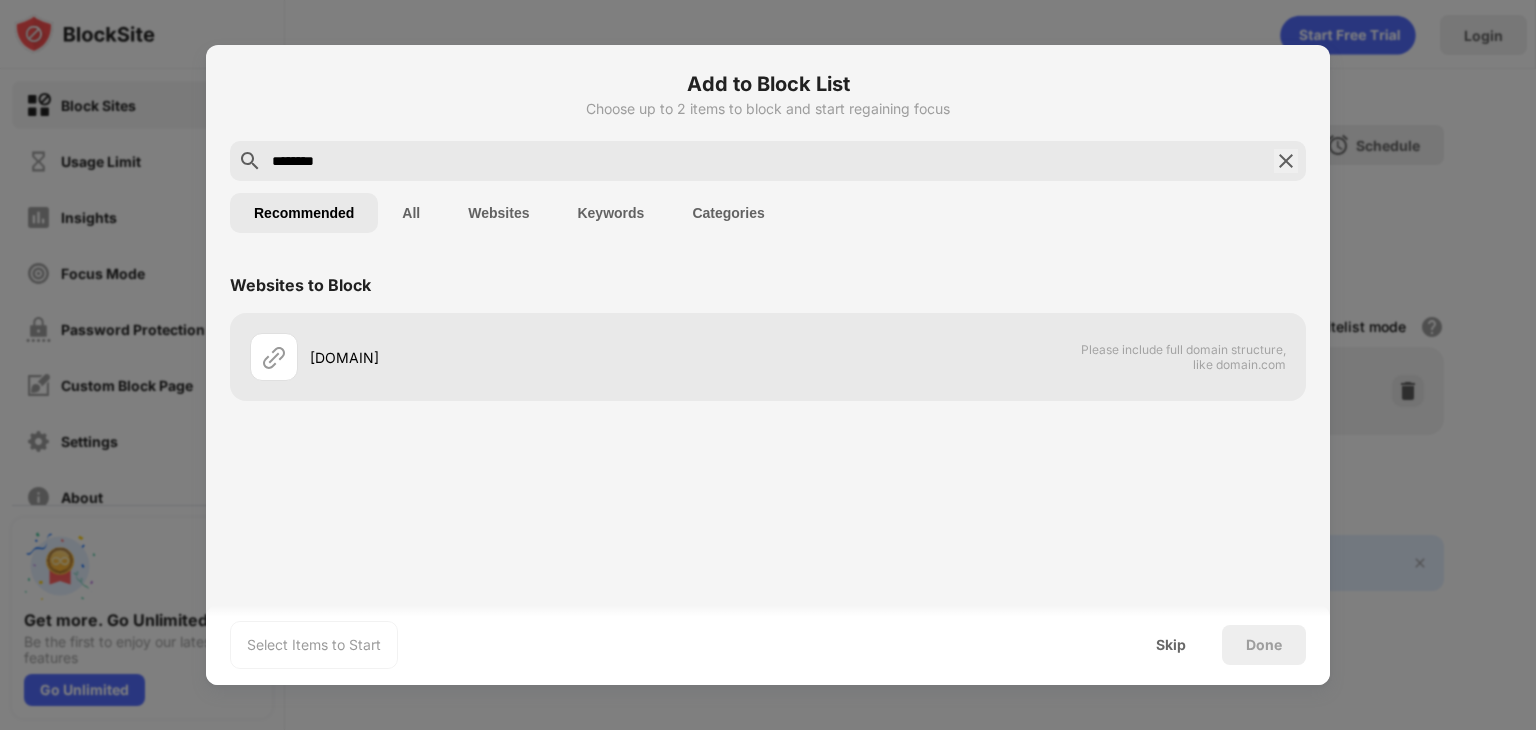 type on "********" 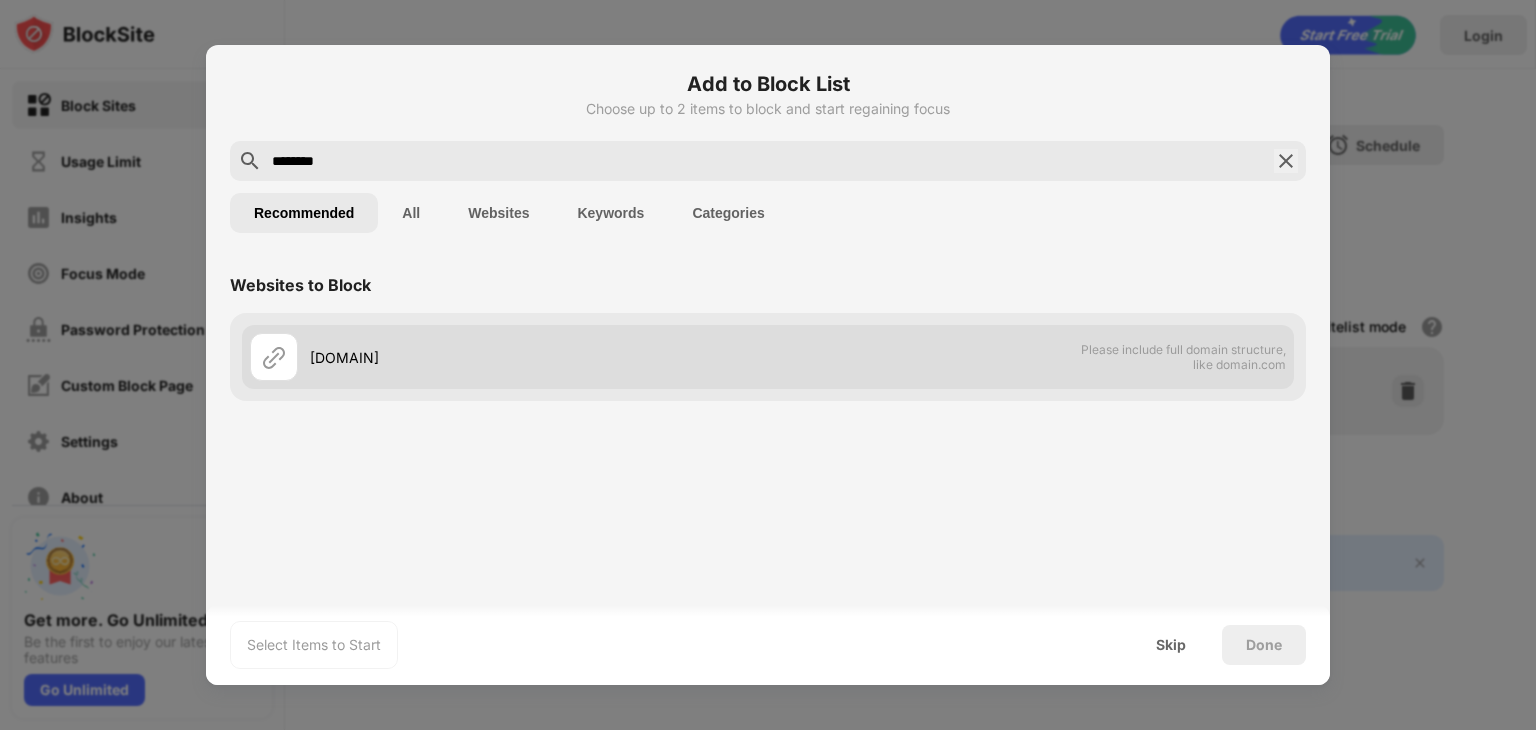 click on "bitomato Please include full domain structure, like domain.com" at bounding box center (768, 357) 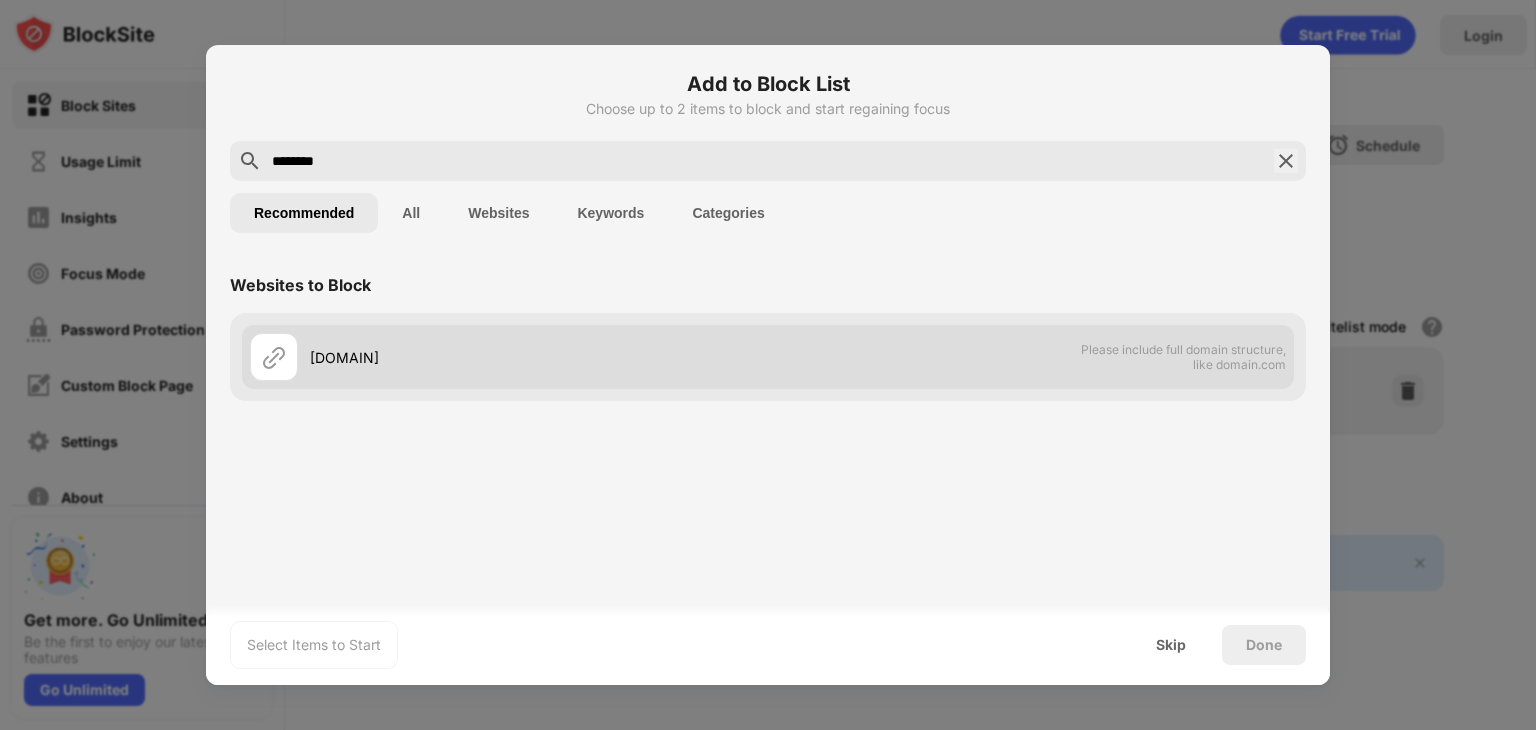 click at bounding box center (274, 357) 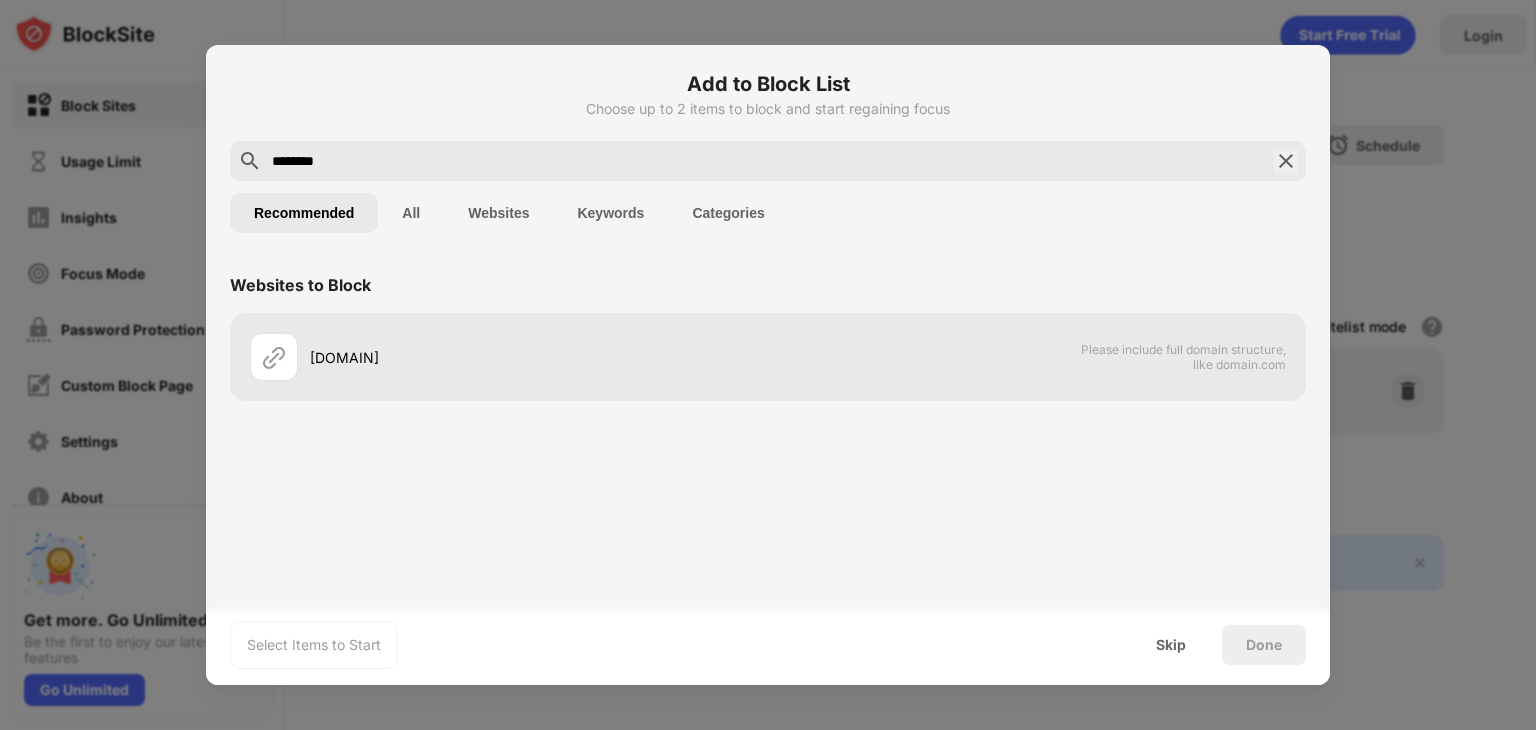 click on "Select Items to Start" at bounding box center [314, 645] 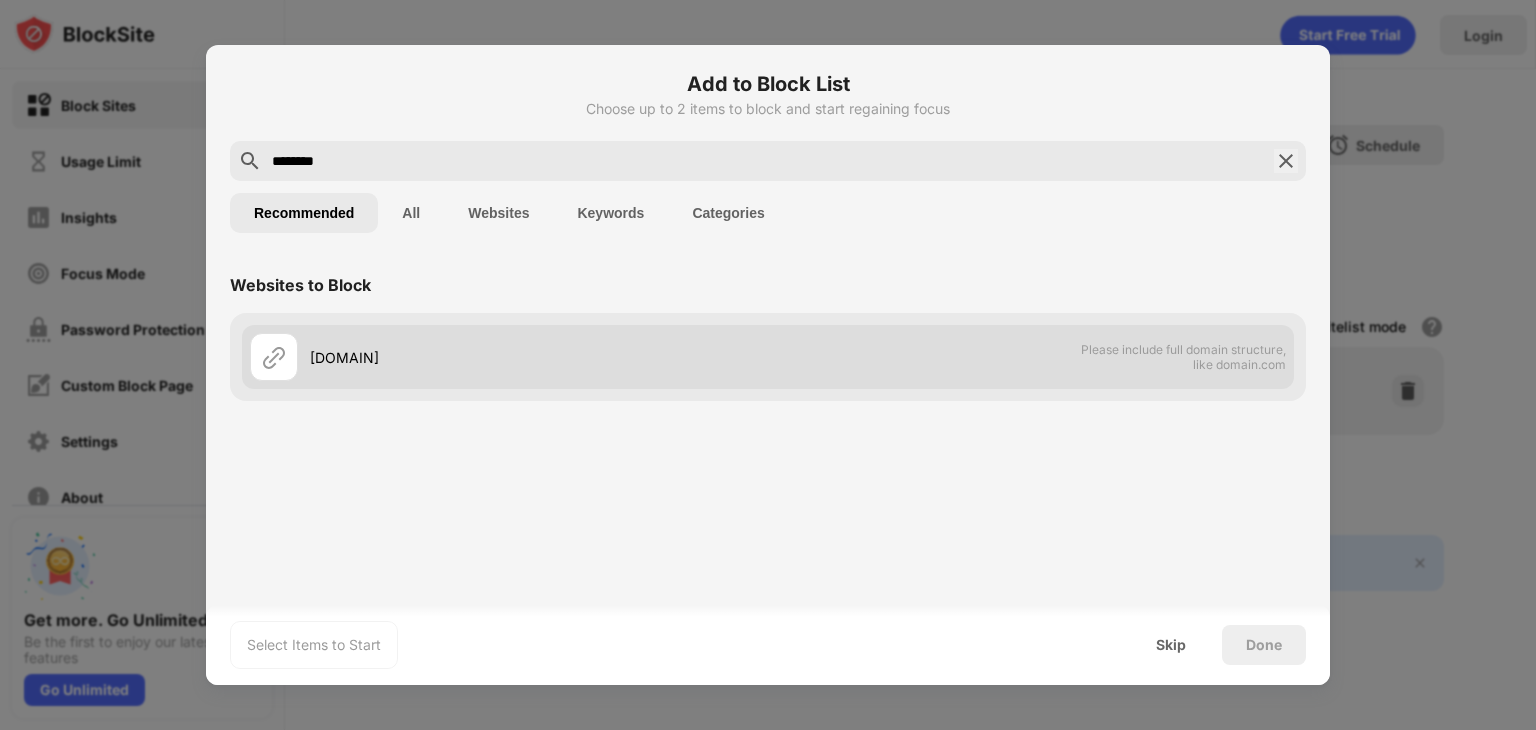 click at bounding box center (274, 357) 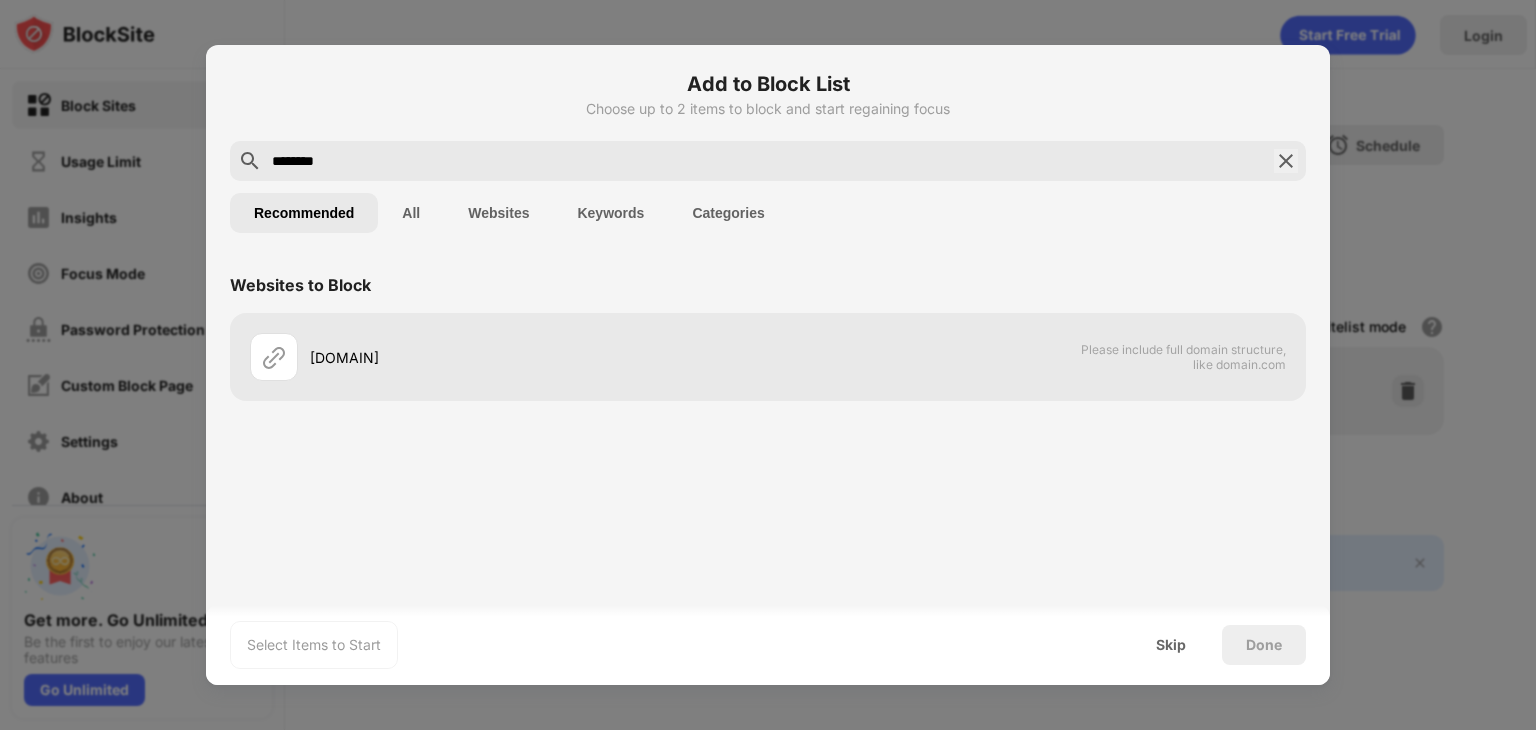 click on "bitomato Please include full domain structure, like domain.com" at bounding box center (768, 357) 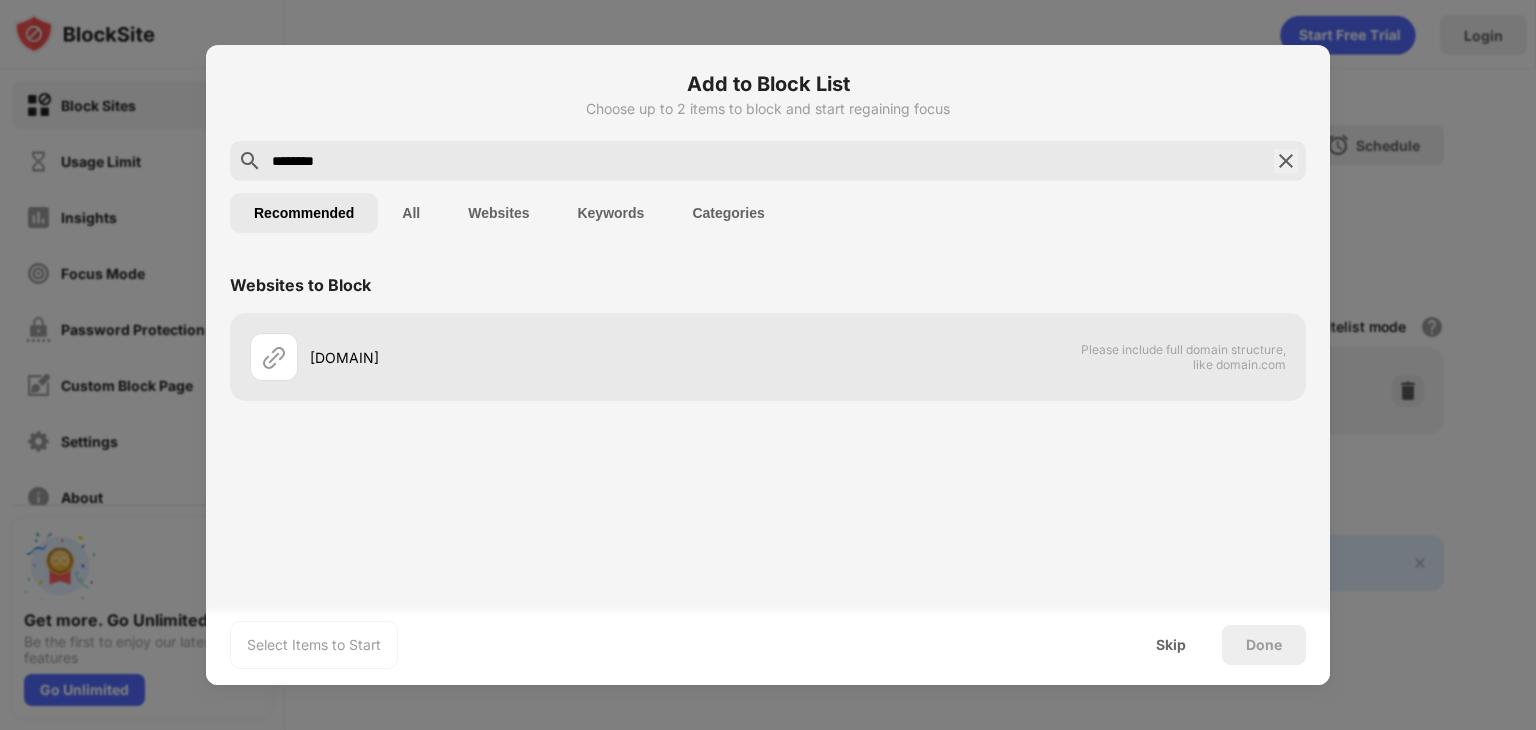 drag, startPoint x: 995, startPoint y: 370, endPoint x: 969, endPoint y: 402, distance: 41.231056 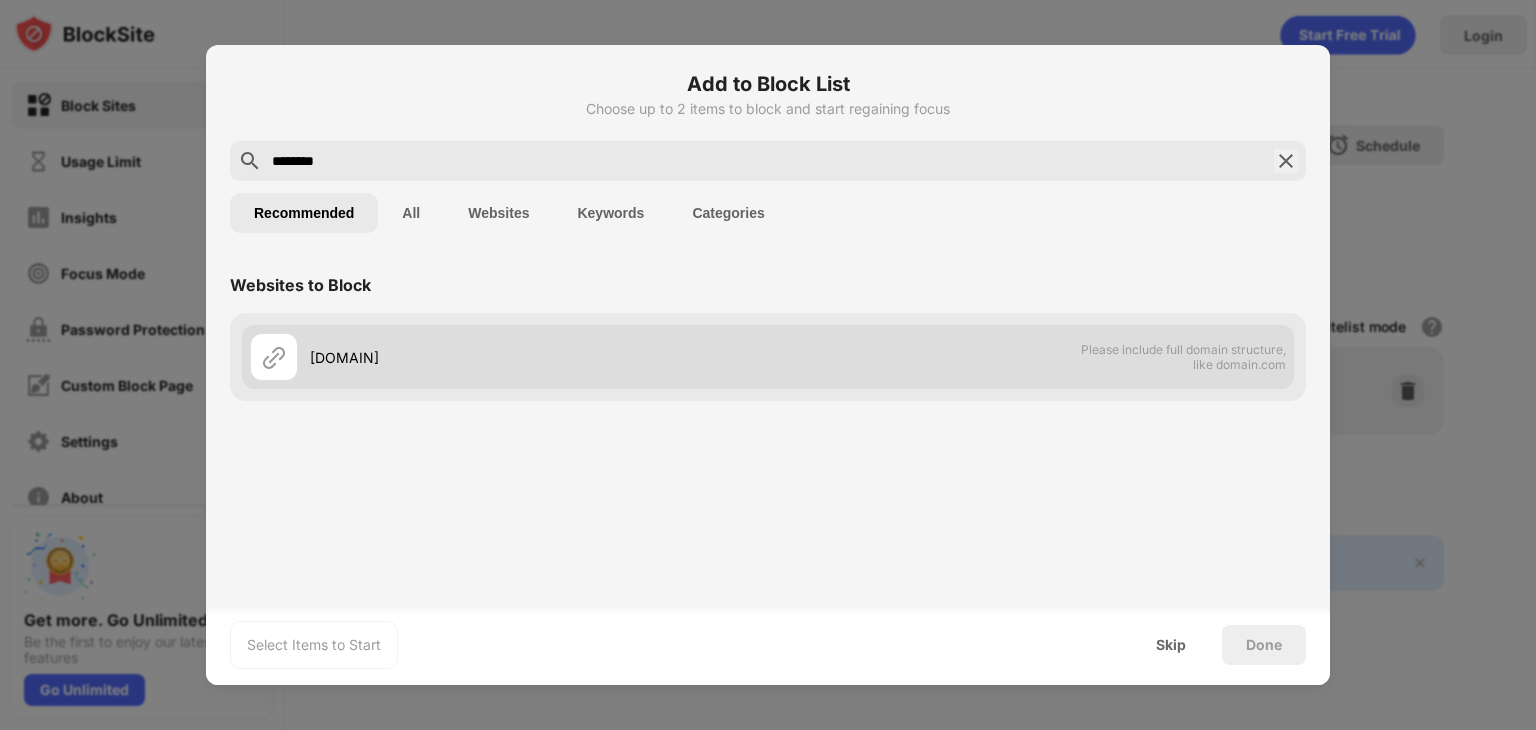 click on "Add to Block List Choose up to 2 items to block and start regaining focus ******** Recommended All Websites Keywords Categories Websites to Block bitomato Please include full domain structure, like domain.com Select Items to Start Skip Done" at bounding box center (768, 365) 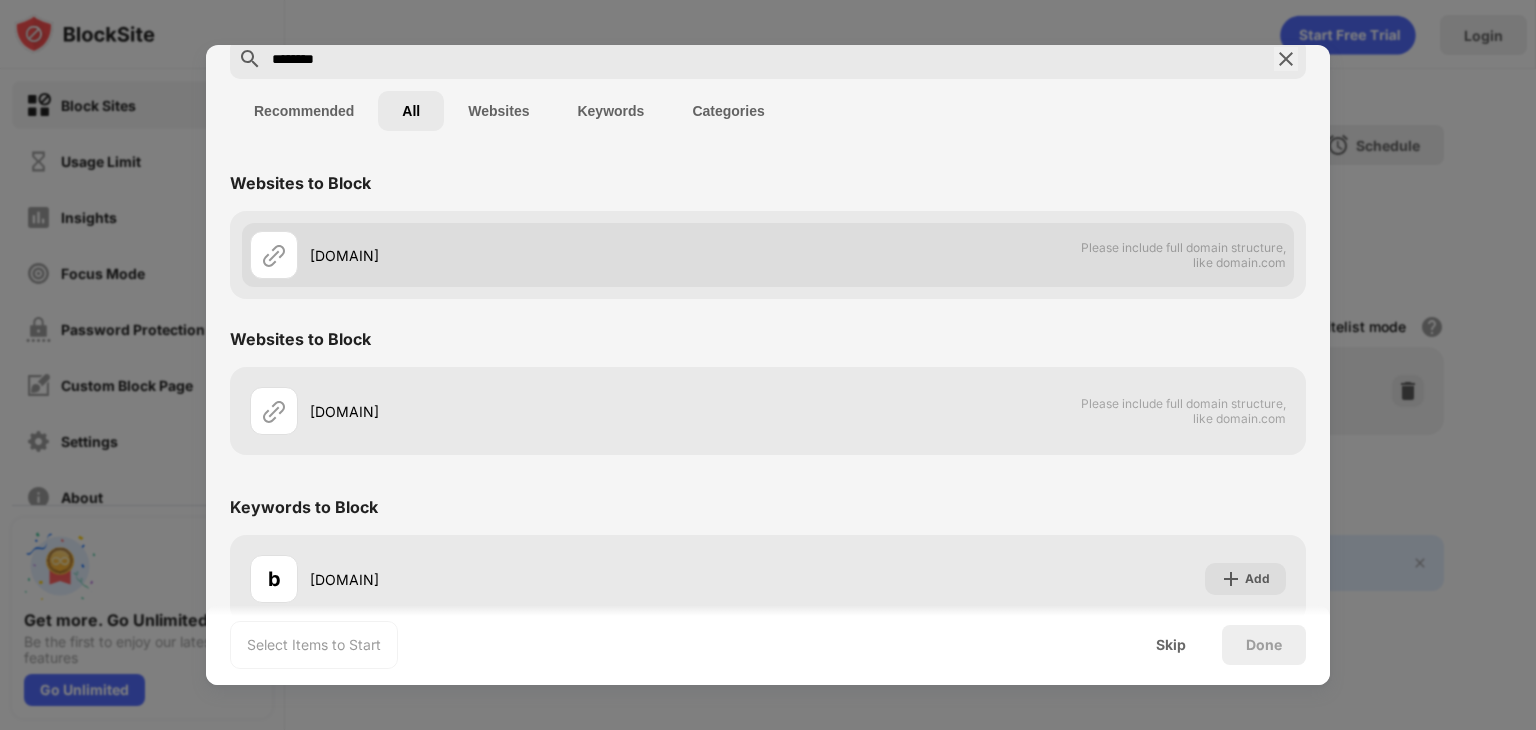 scroll, scrollTop: 128, scrollLeft: 0, axis: vertical 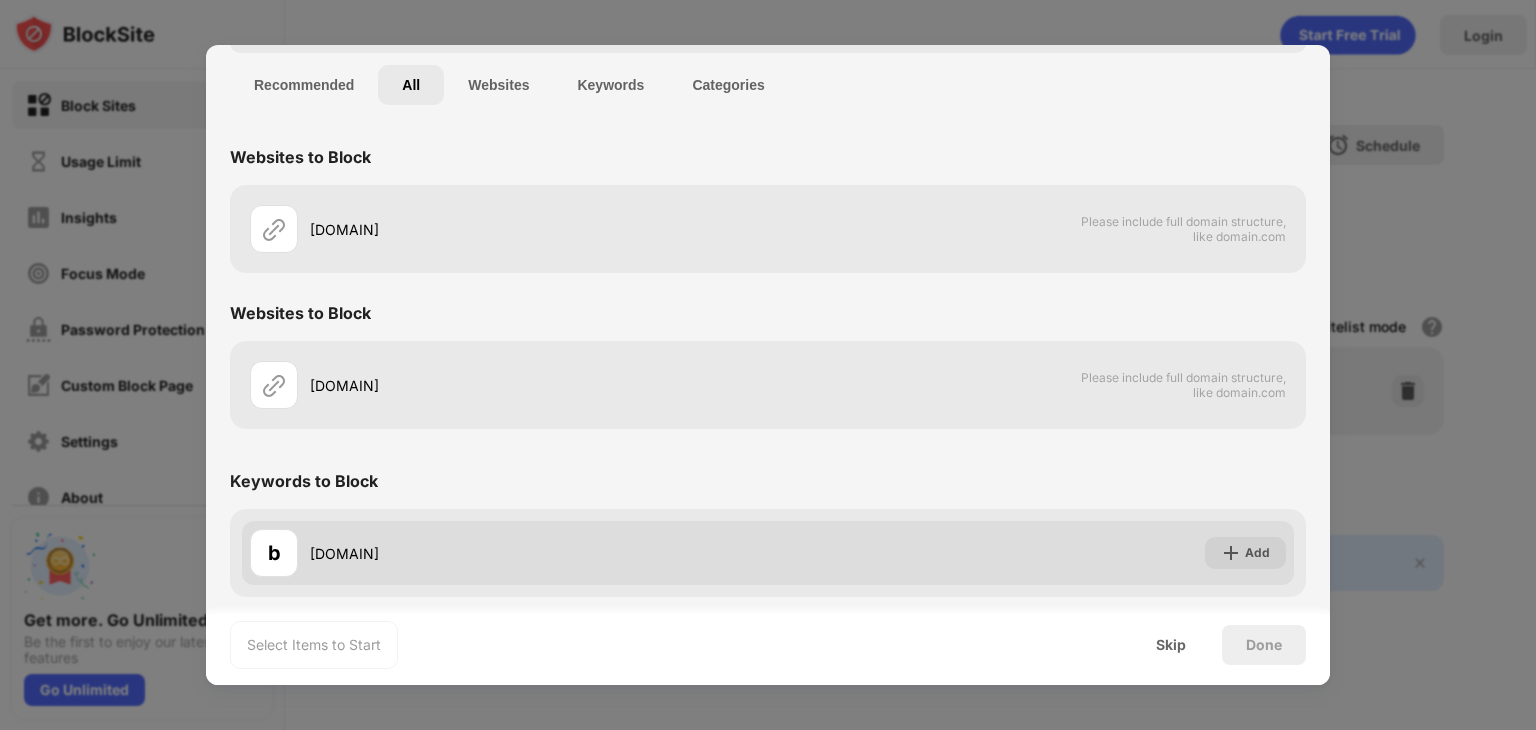 click on "b" at bounding box center (274, 553) 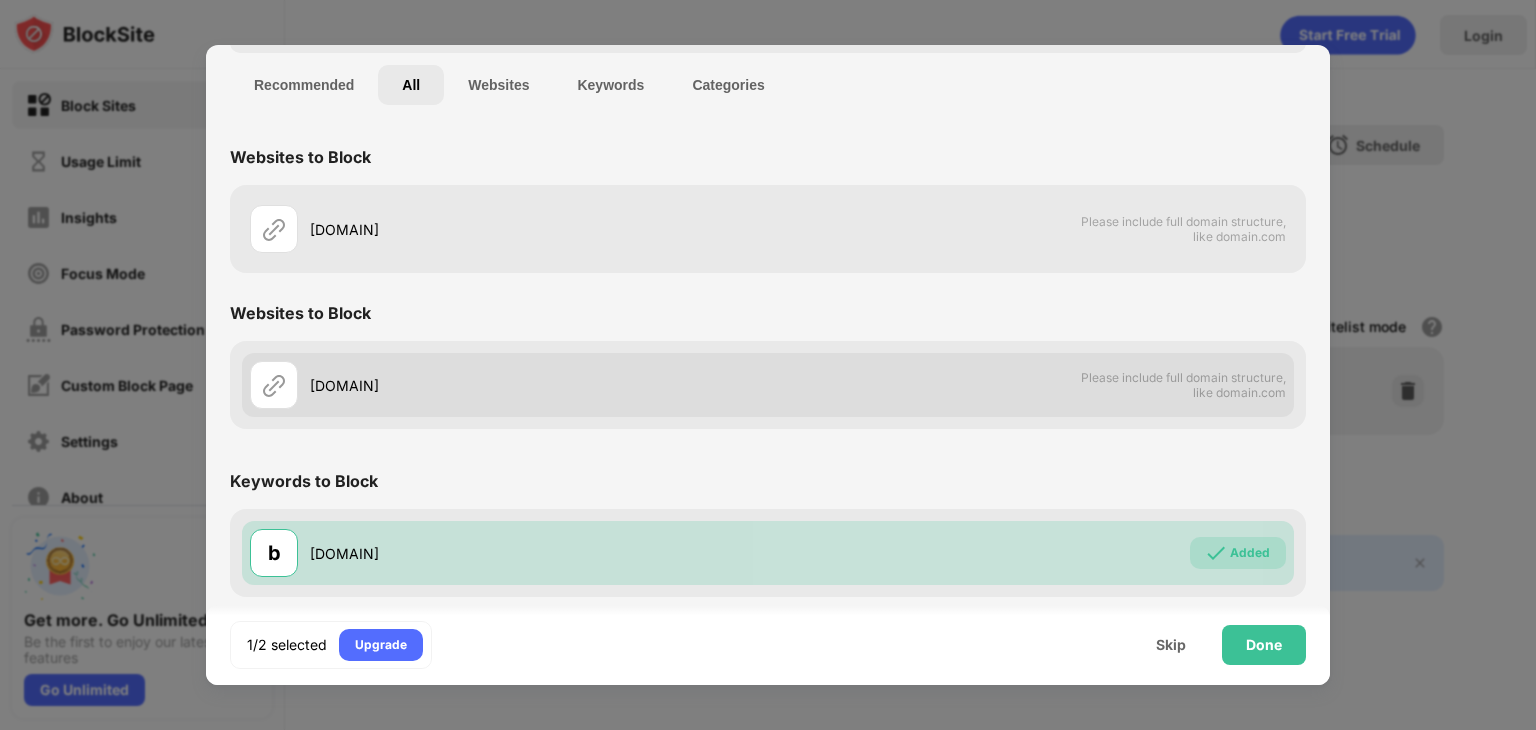 click on "bitomato" at bounding box center (539, 385) 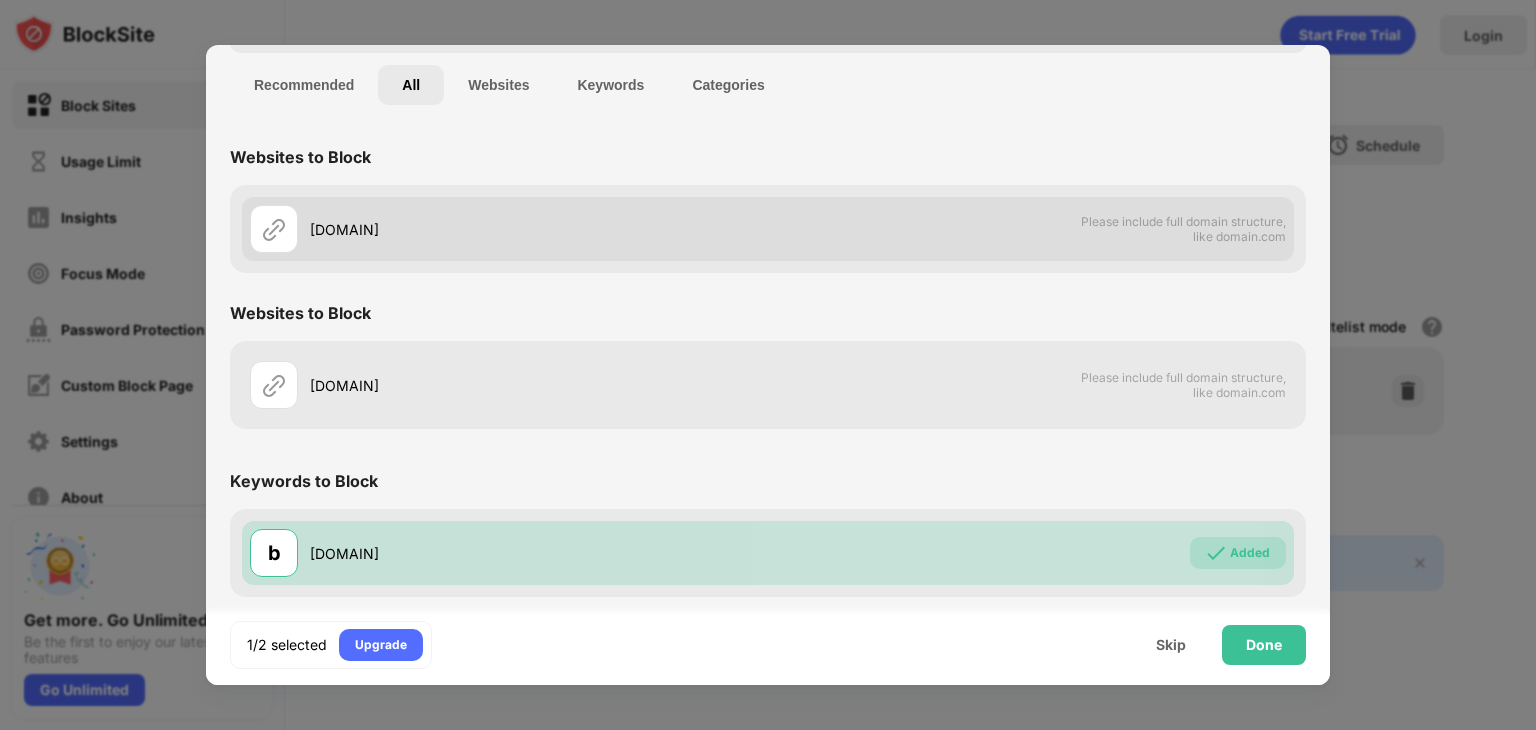 click on "bitomato" at bounding box center (539, 229) 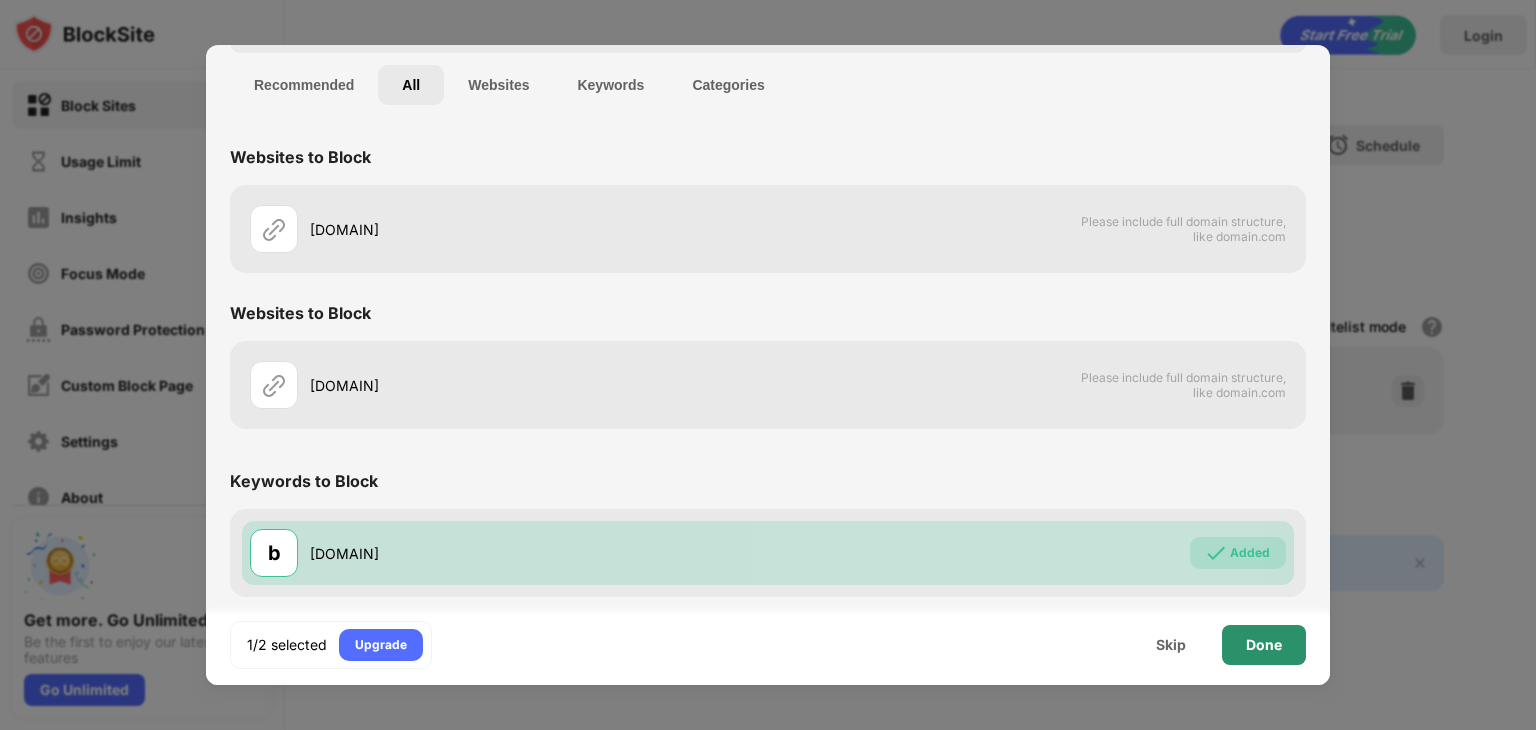 click on "Done" at bounding box center [1264, 645] 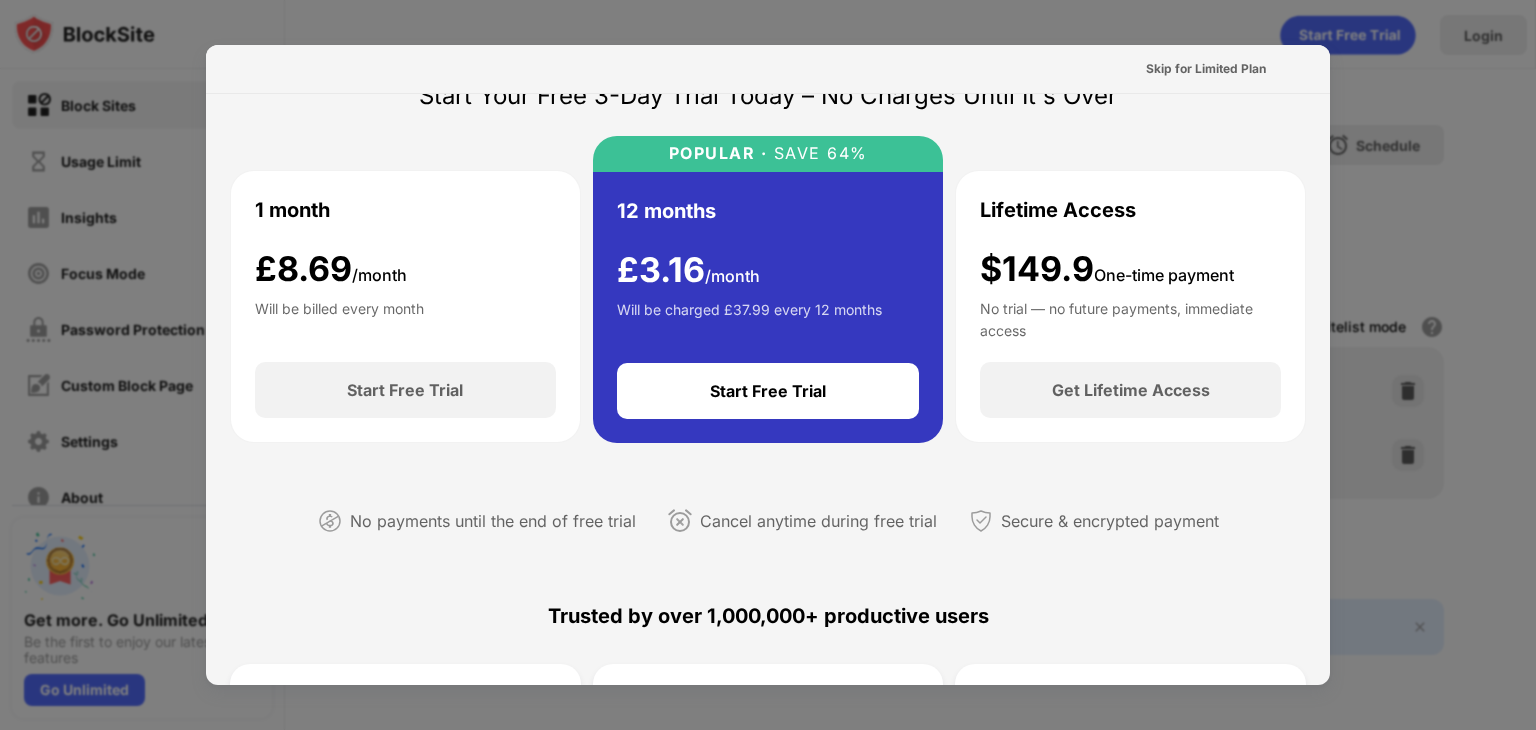 scroll, scrollTop: 0, scrollLeft: 0, axis: both 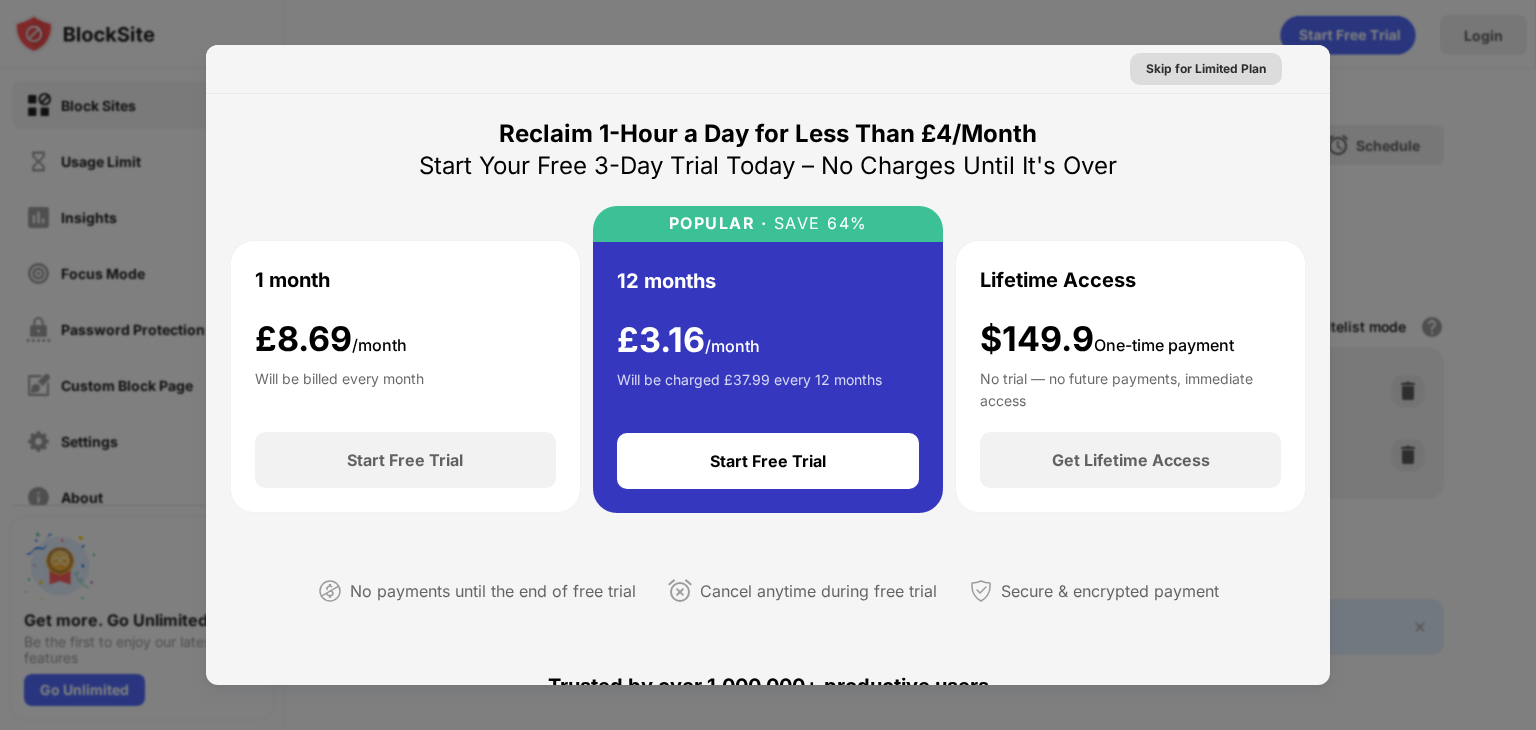 click on "Skip for Limited Plan" at bounding box center [1206, 69] 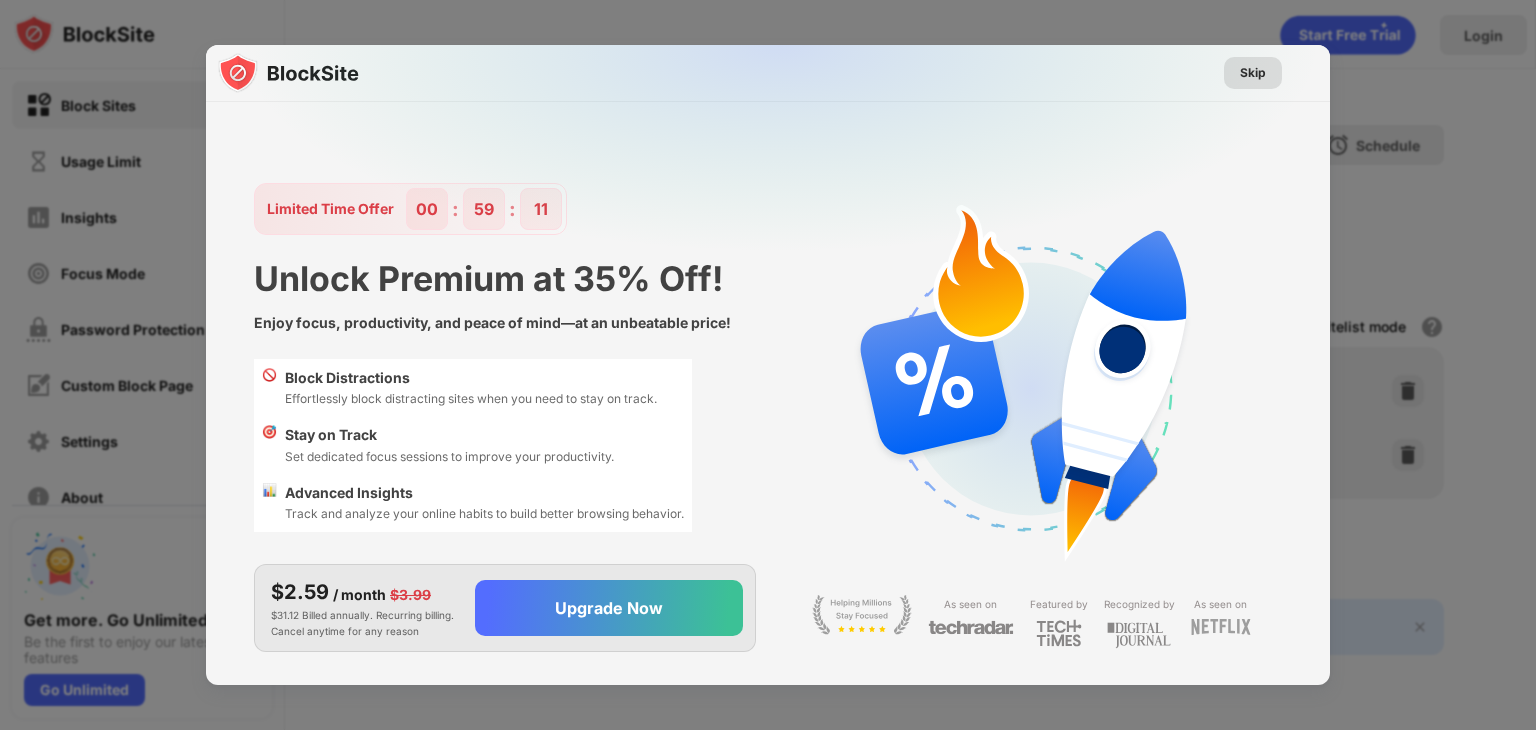 click on "Skip" at bounding box center [1253, 73] 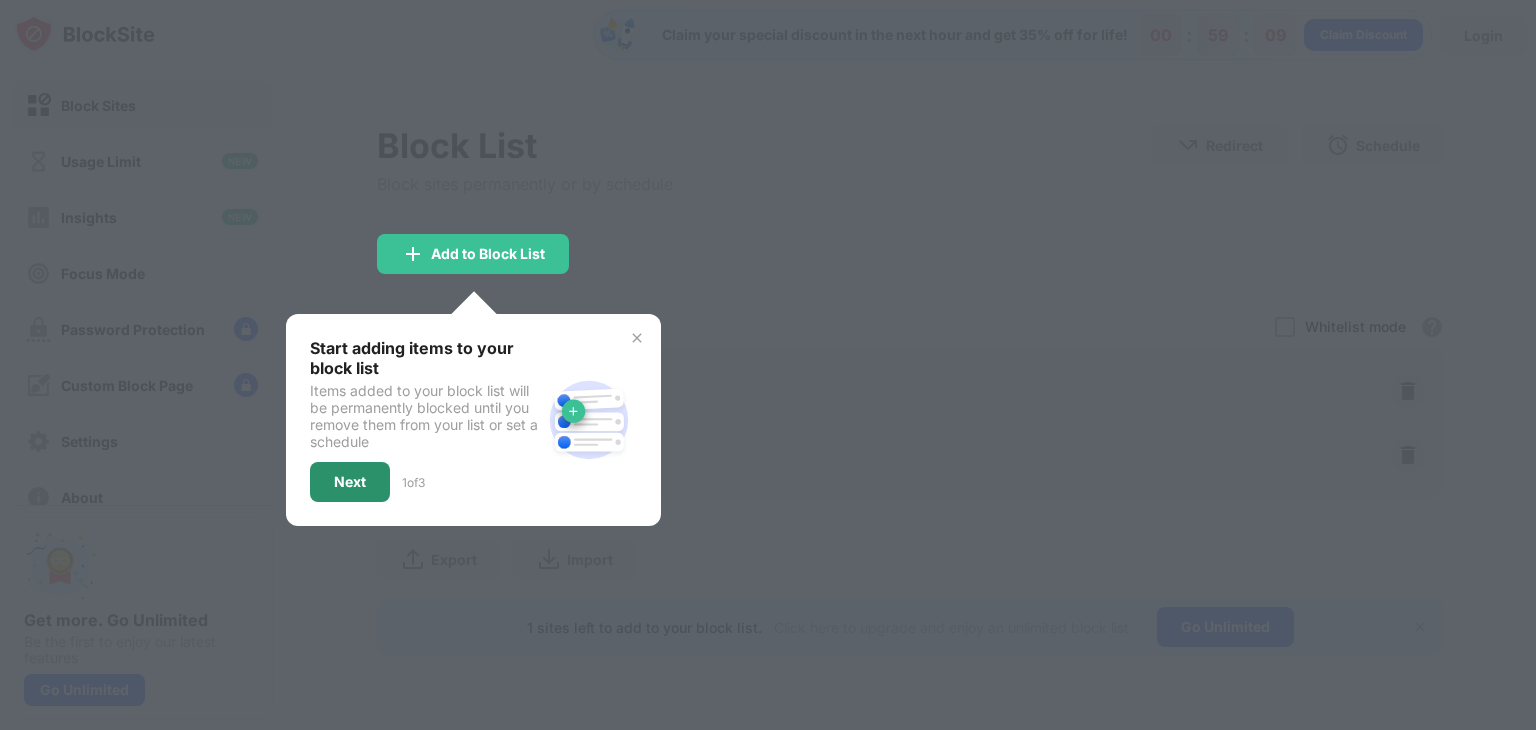 click on "Next" at bounding box center (350, 482) 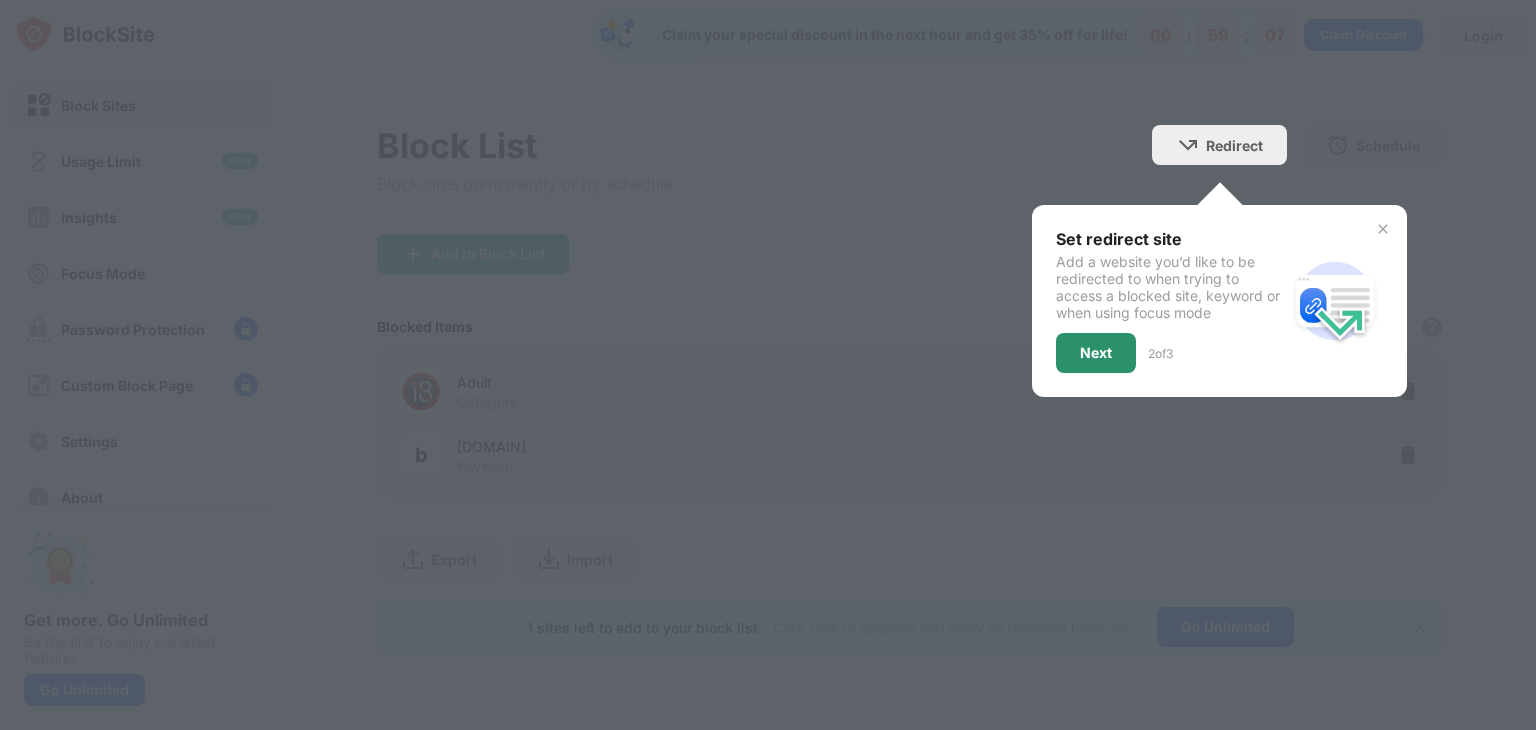 click on "Next" at bounding box center [1096, 353] 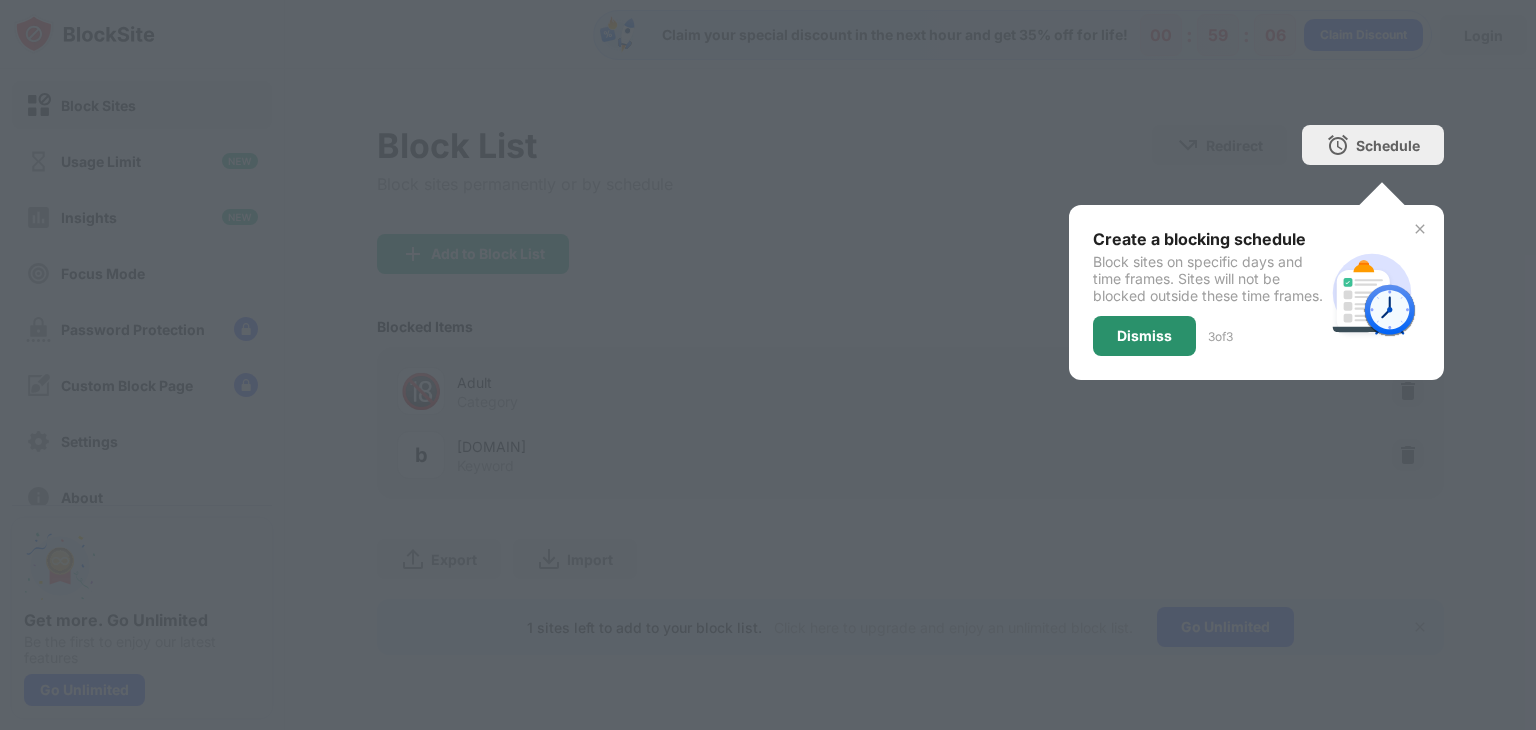 click on "Dismiss" at bounding box center [1144, 336] 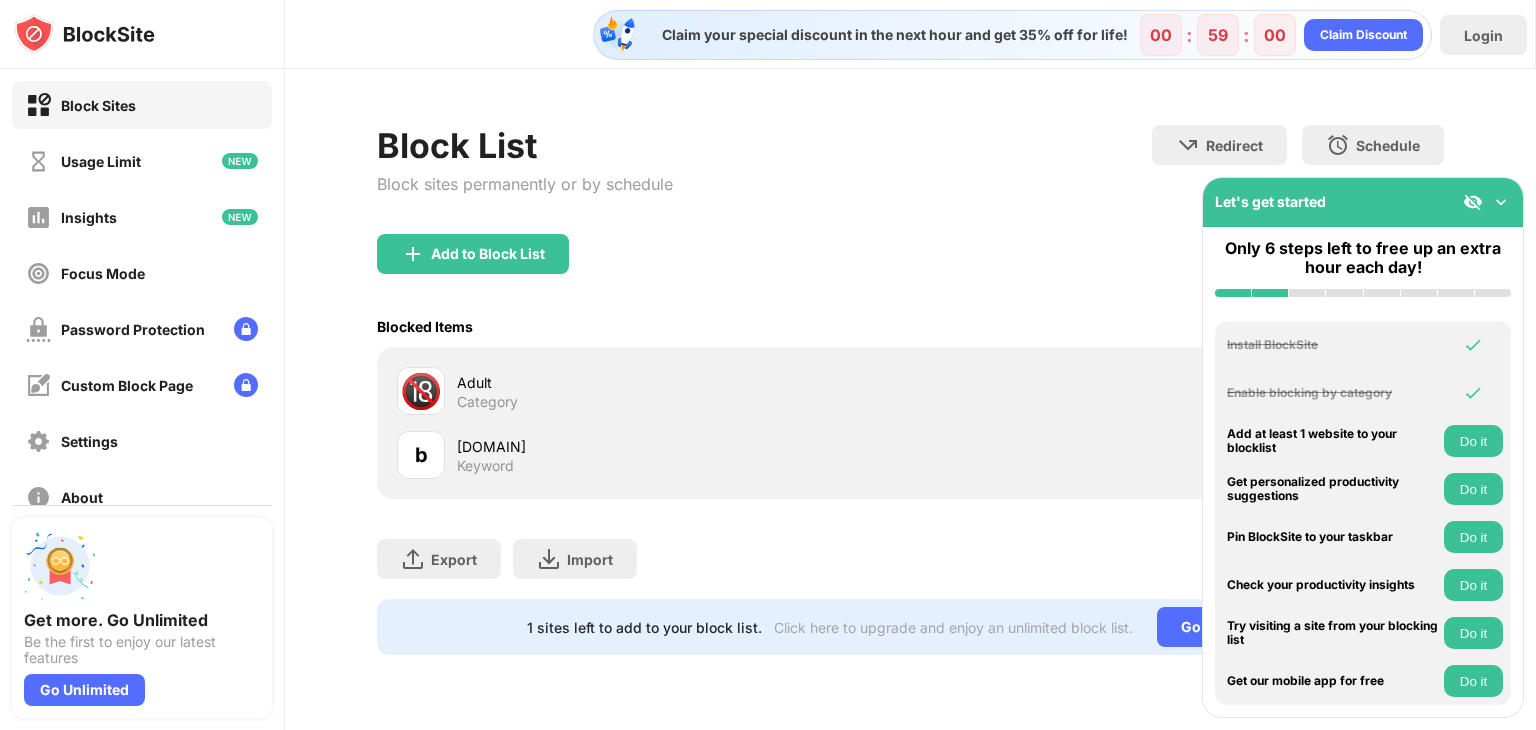 click at bounding box center [1501, 202] 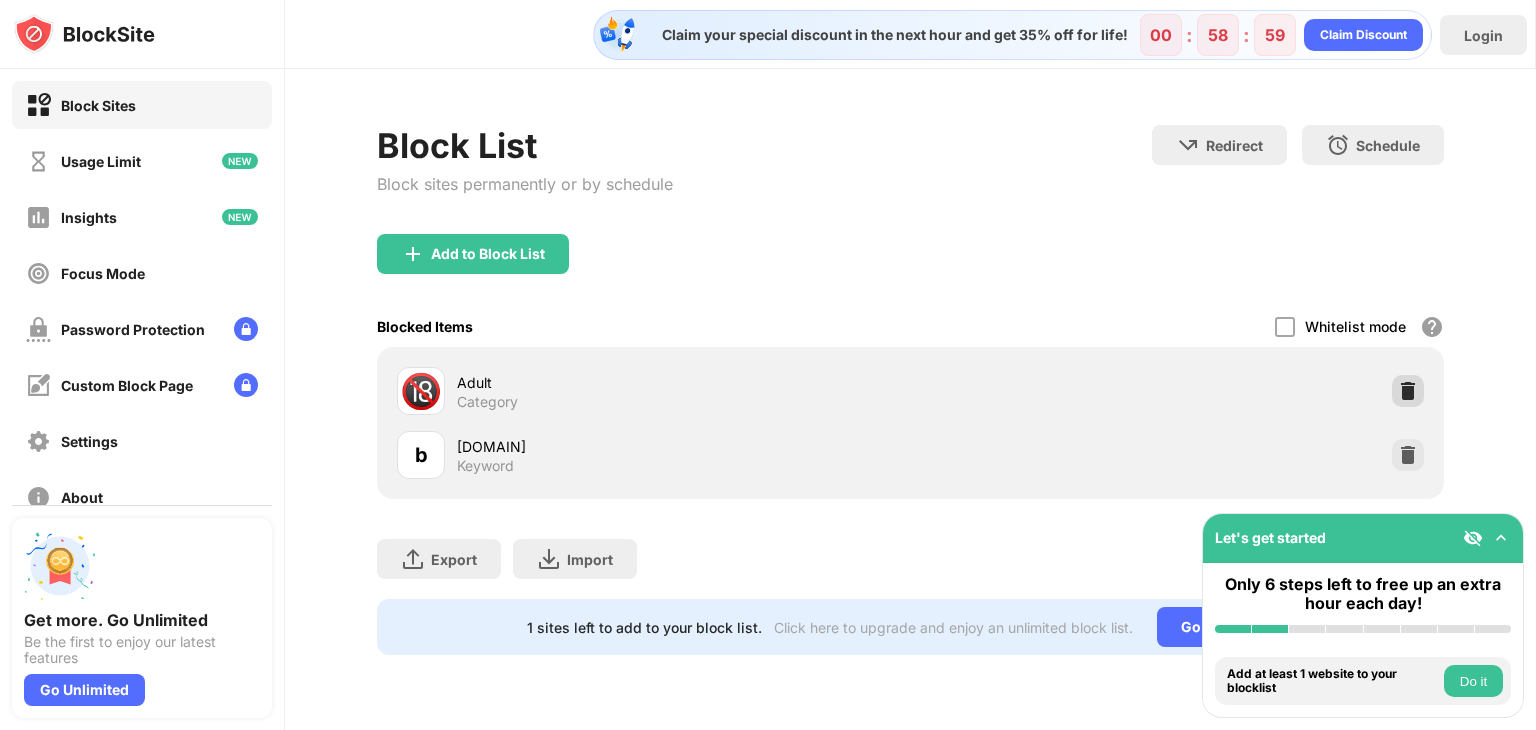 click at bounding box center (1408, 391) 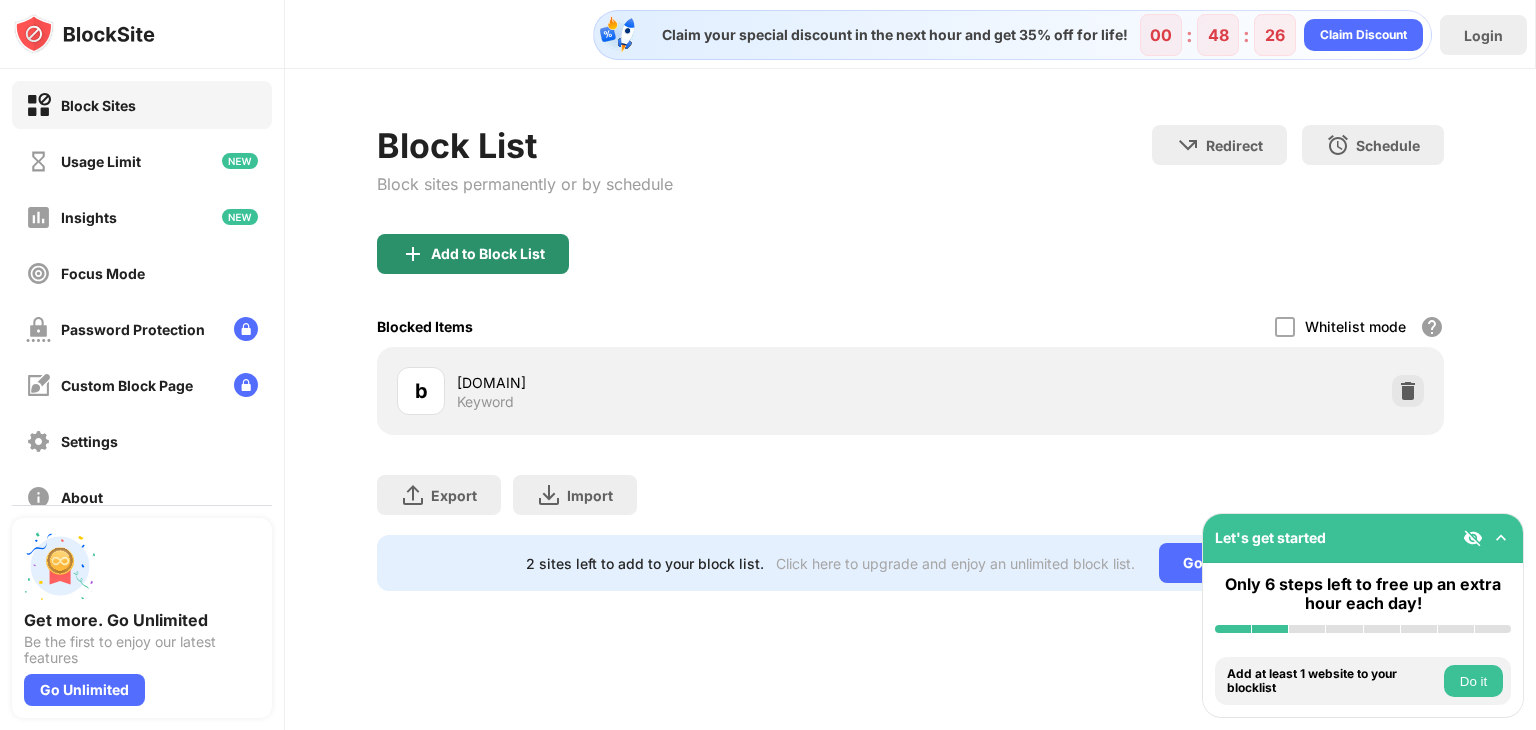 click on "Add to Block List" at bounding box center (488, 254) 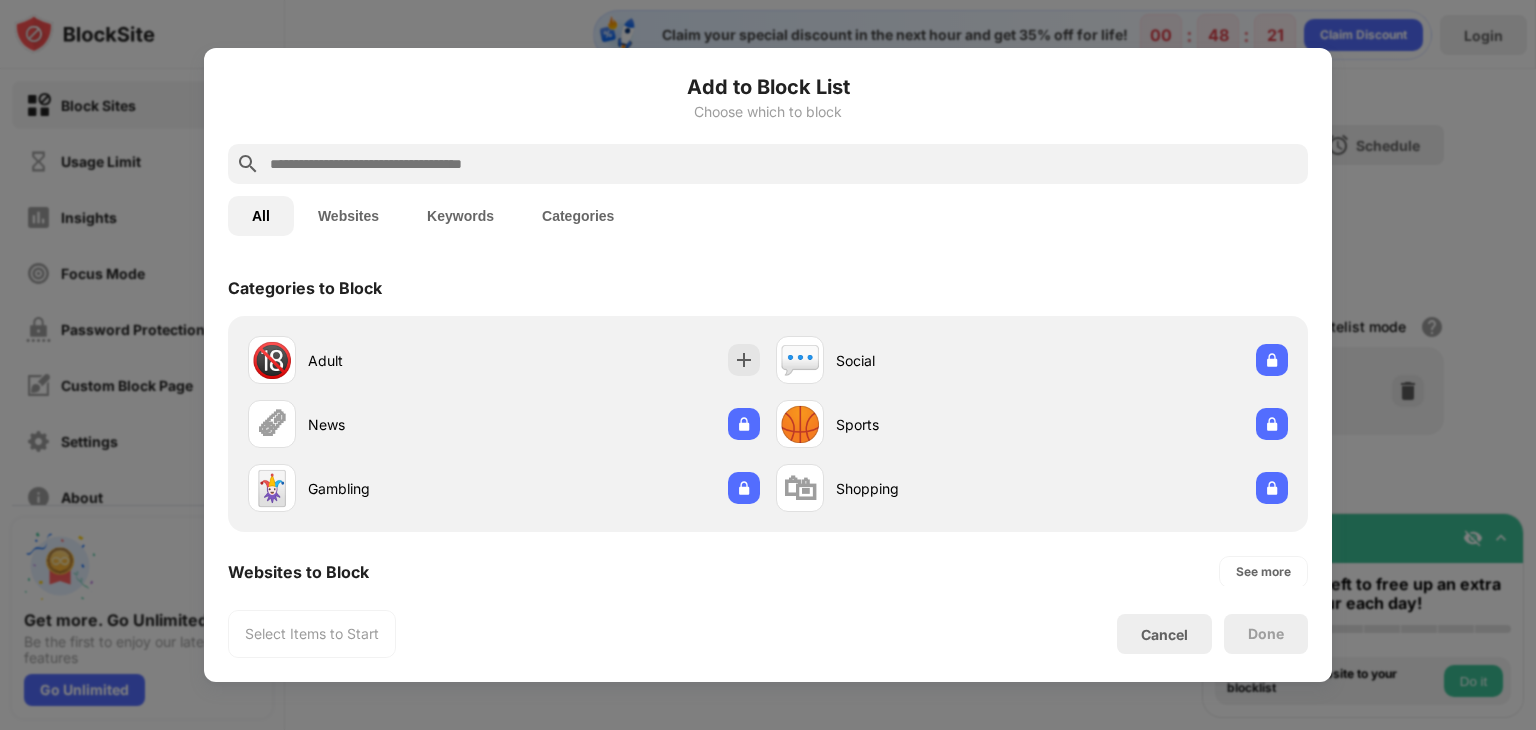 click at bounding box center (784, 164) 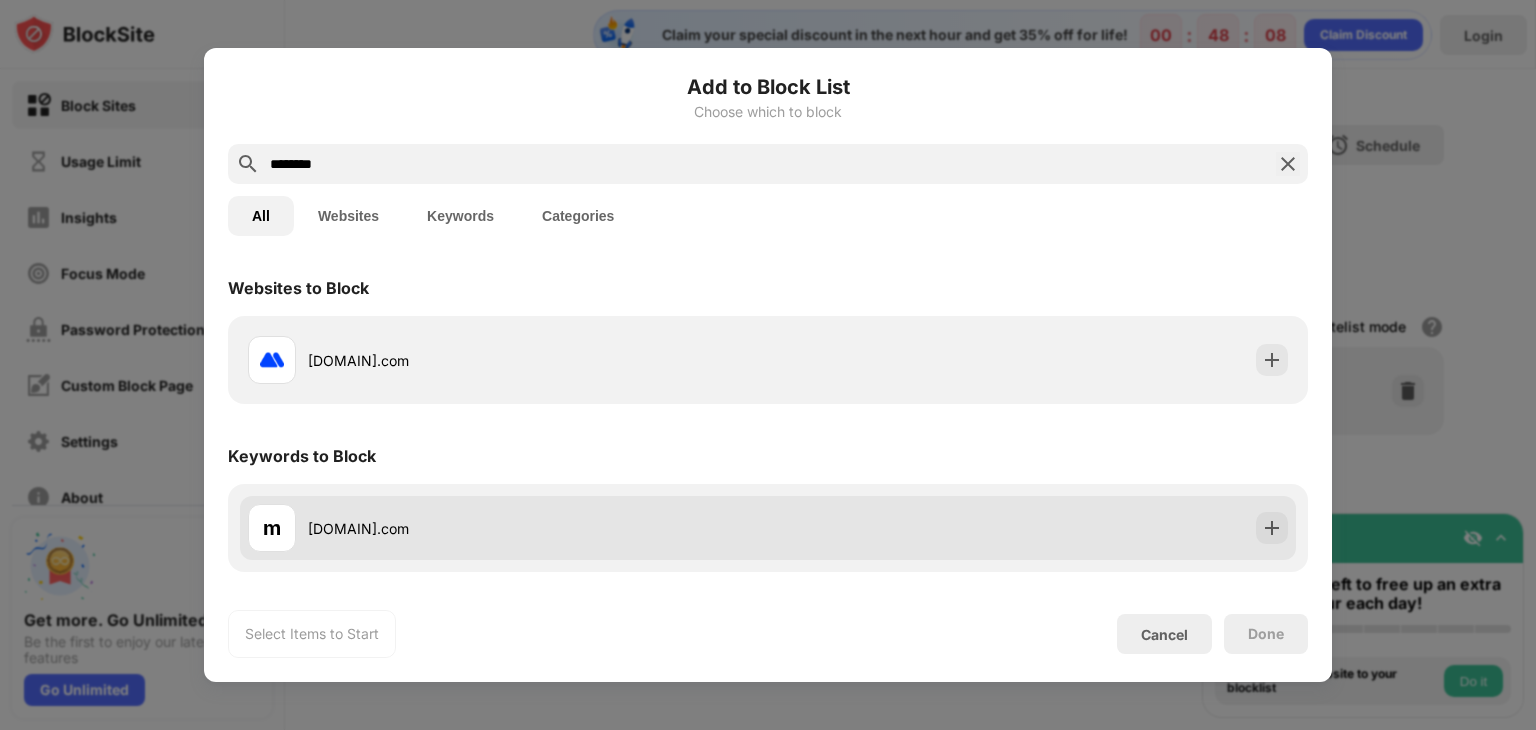type on "********" 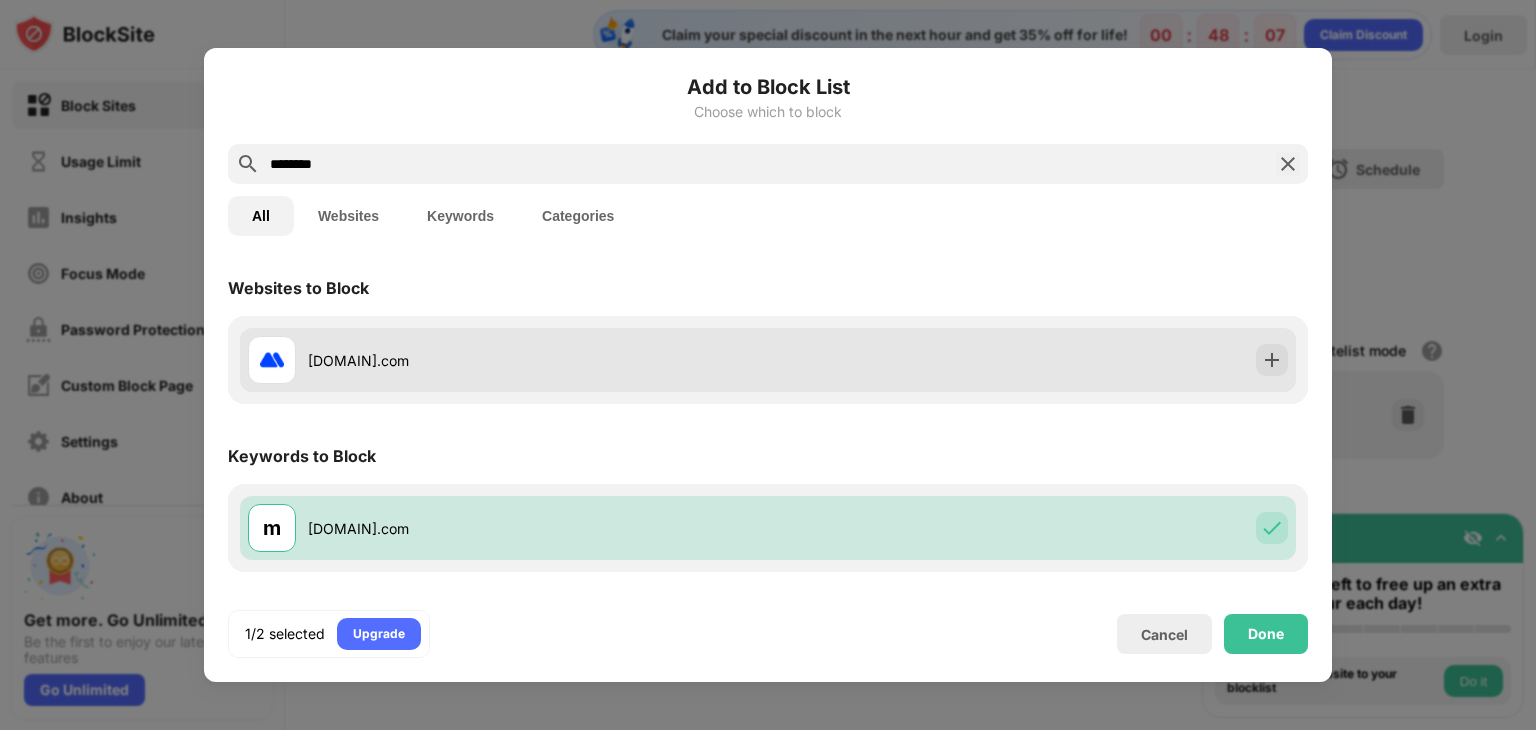 click on "mexc.com" at bounding box center (538, 360) 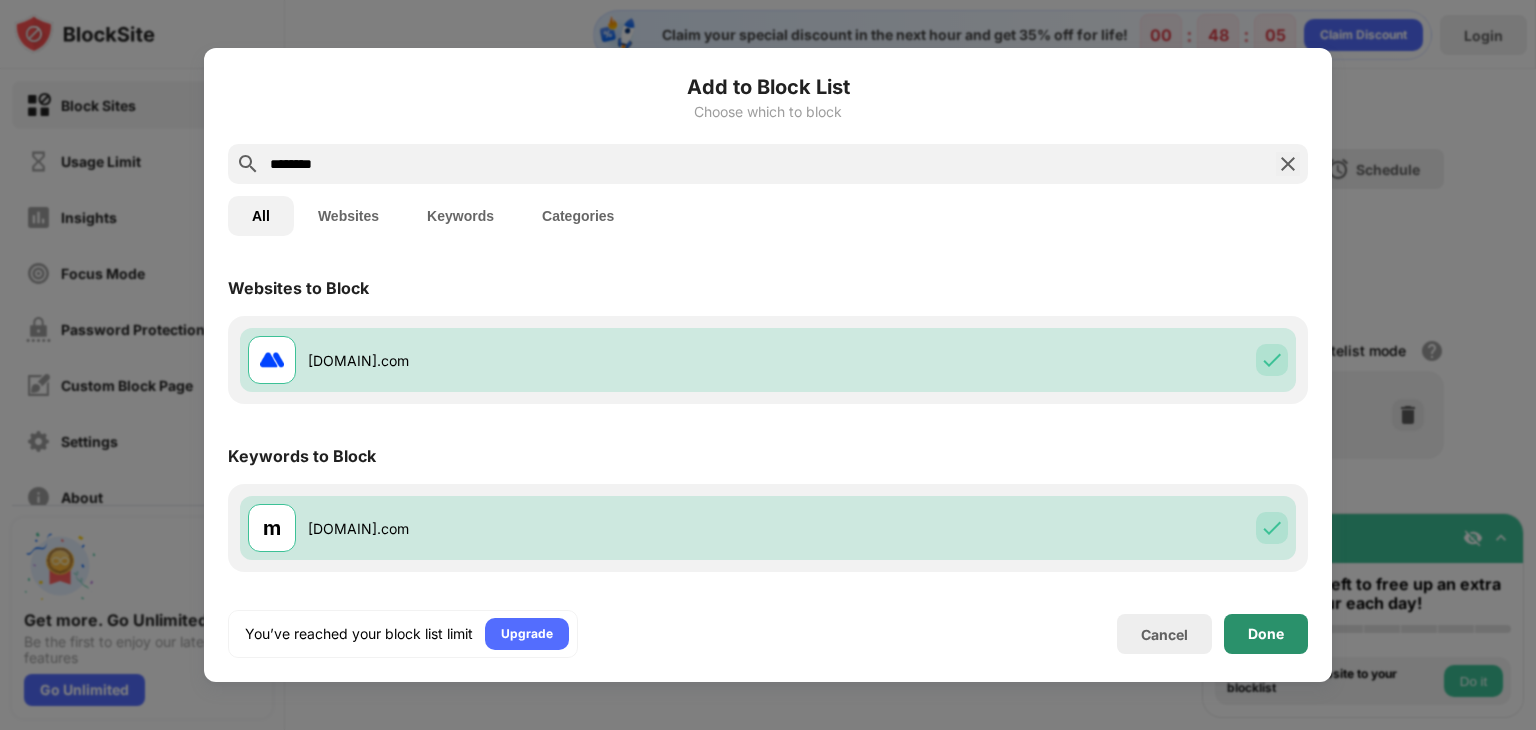 click on "Done" at bounding box center [1266, 634] 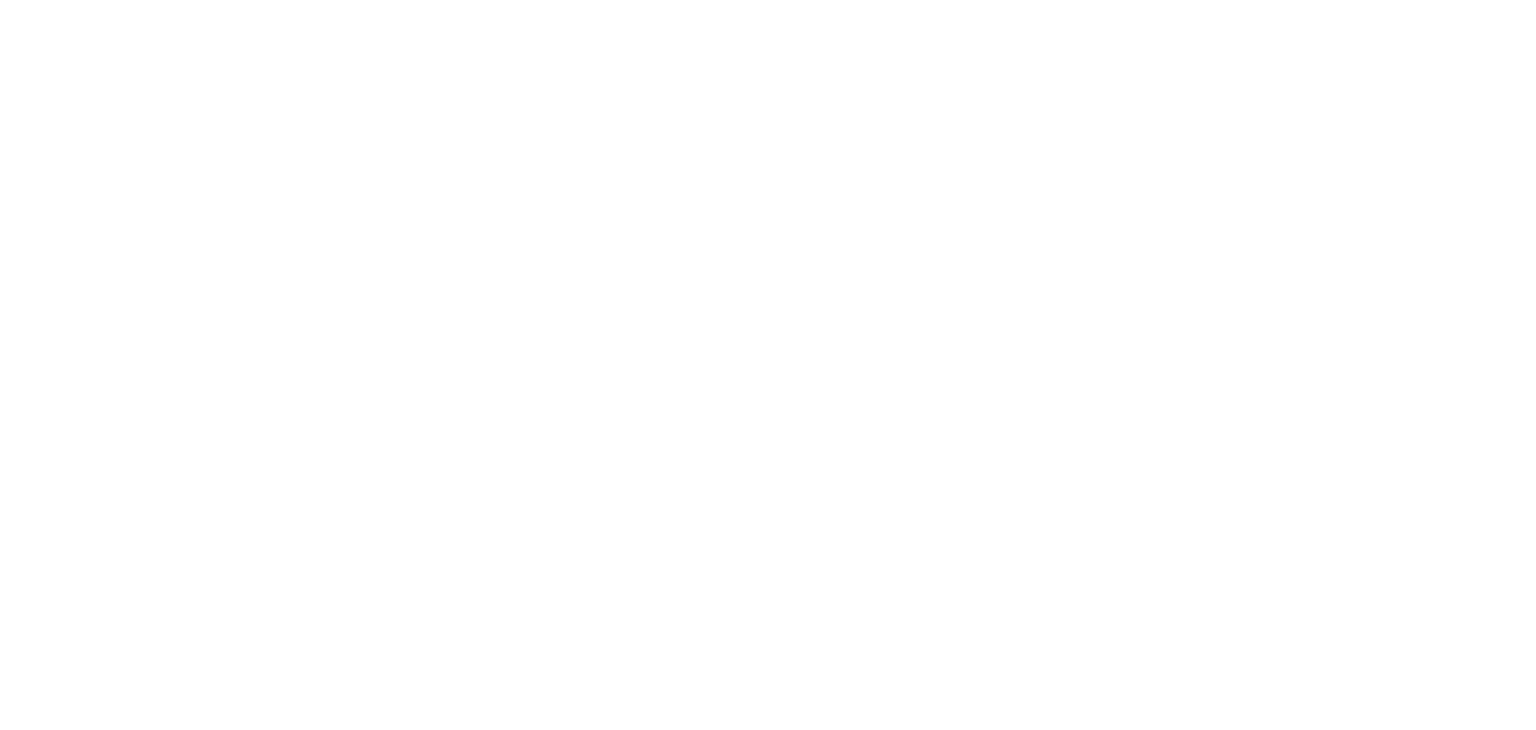 scroll, scrollTop: 0, scrollLeft: 0, axis: both 